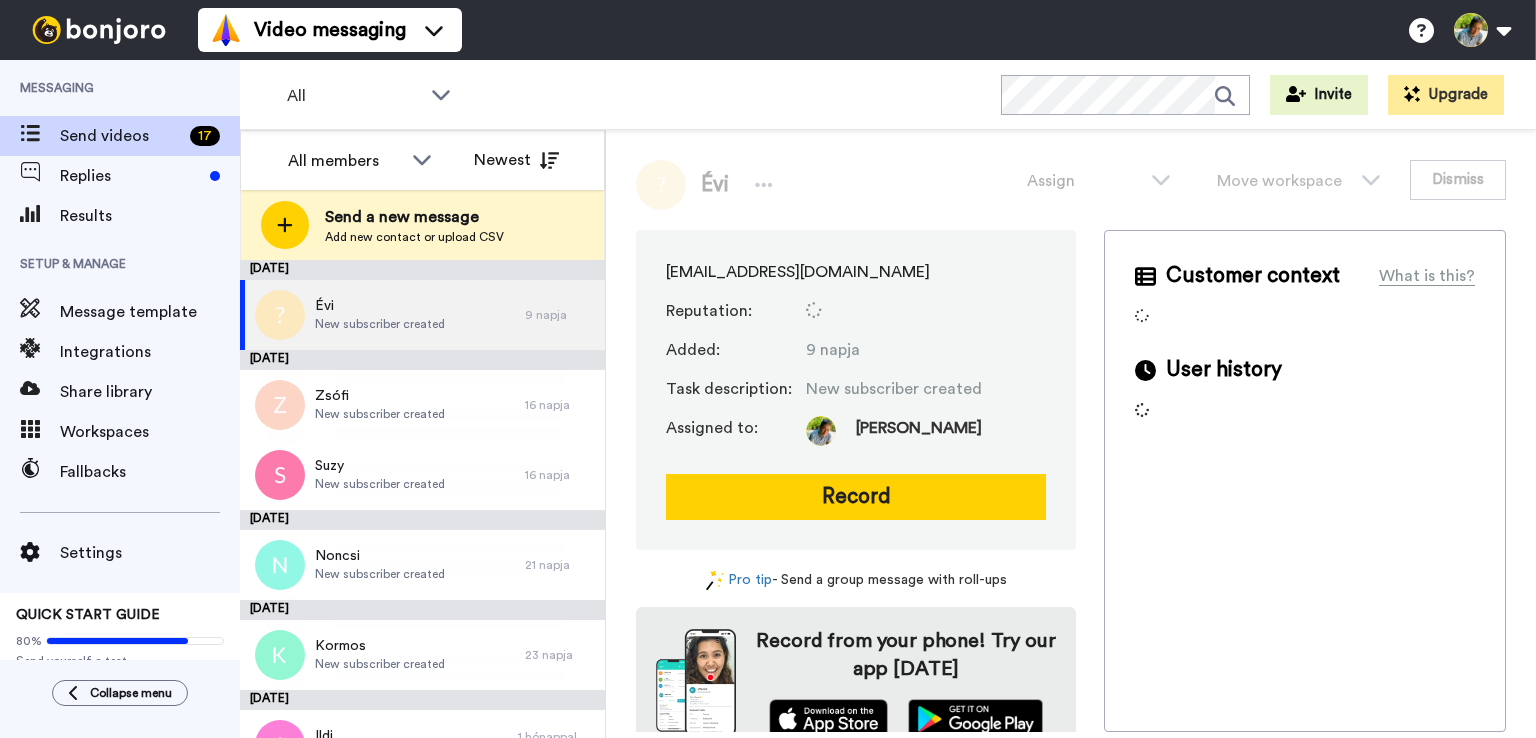 scroll, scrollTop: 0, scrollLeft: 0, axis: both 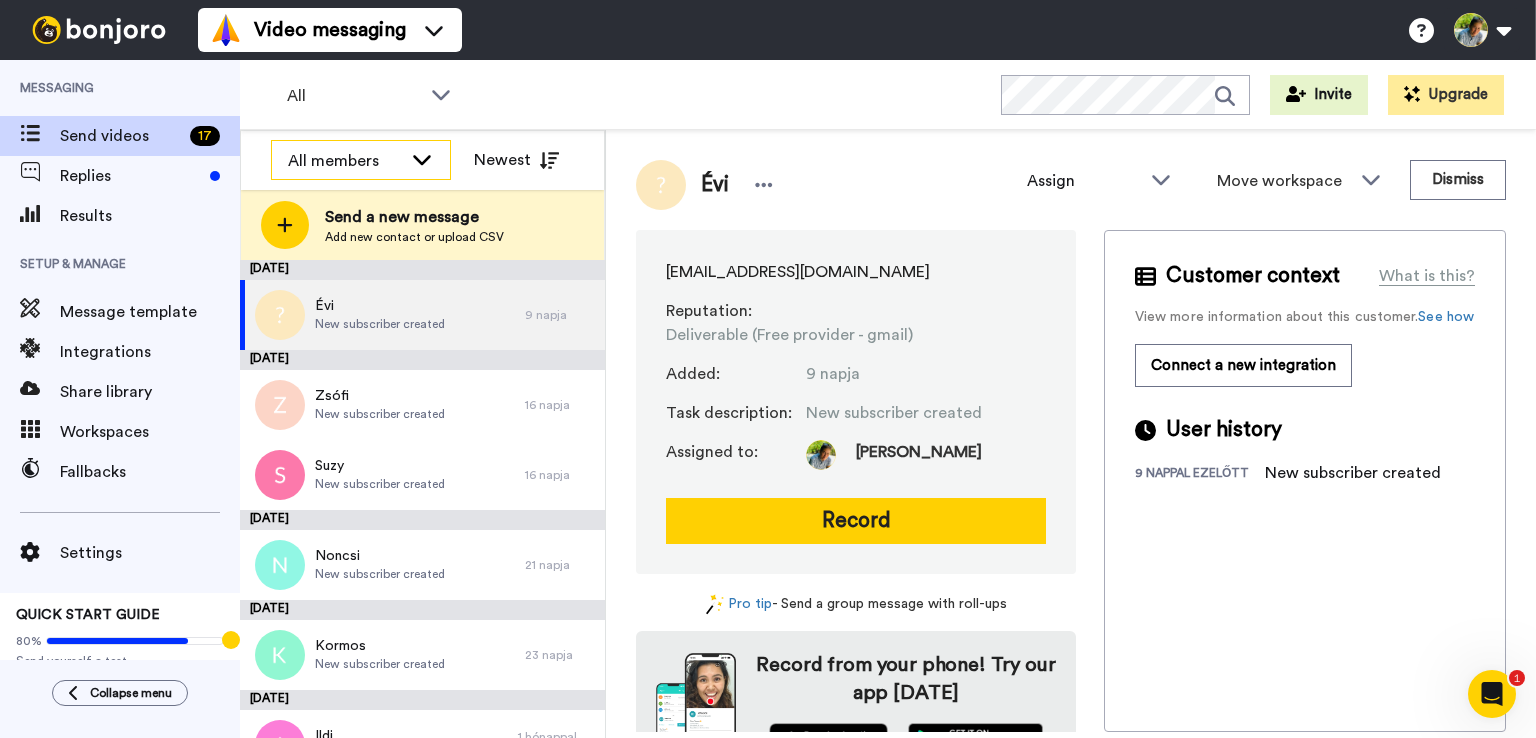 click on "All members" at bounding box center (345, 161) 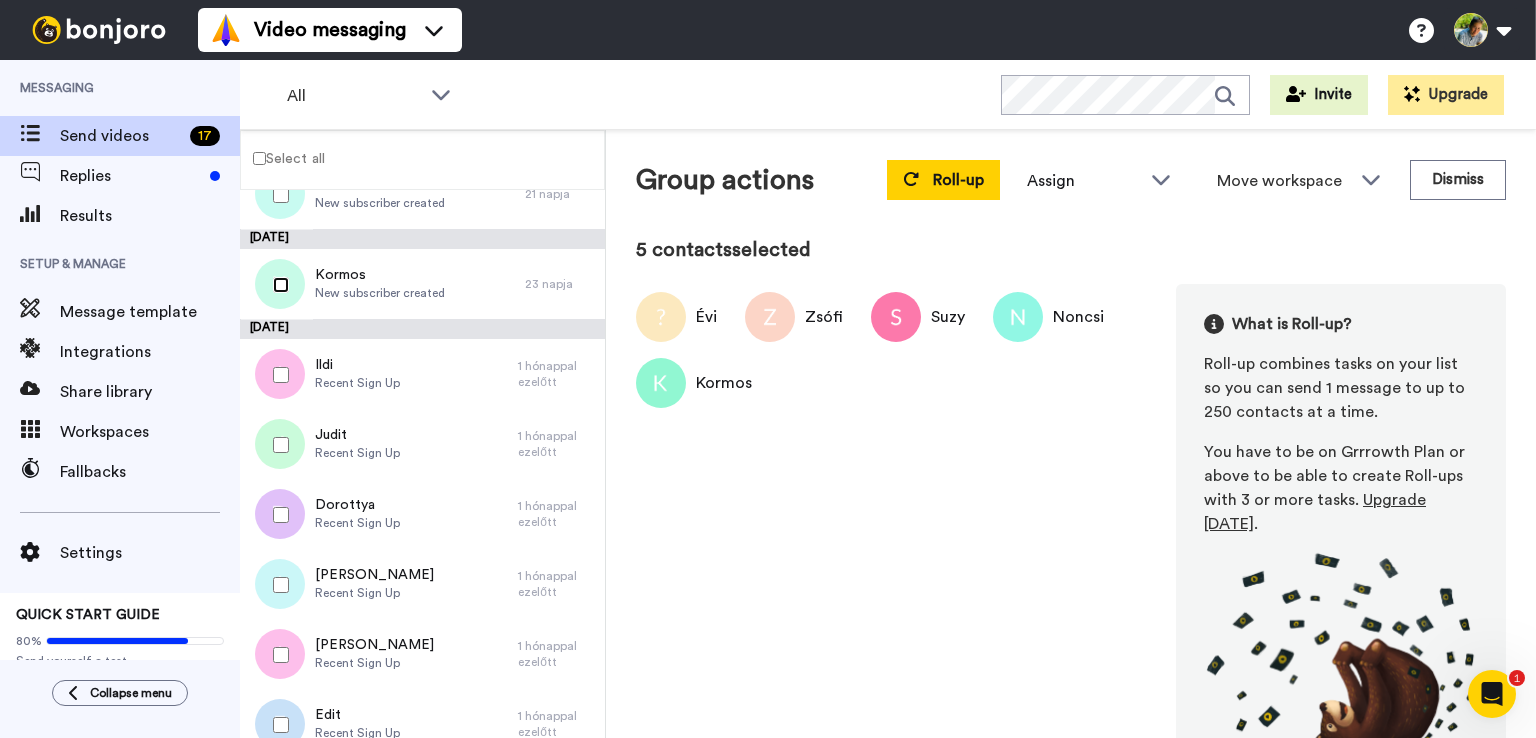 scroll, scrollTop: 400, scrollLeft: 0, axis: vertical 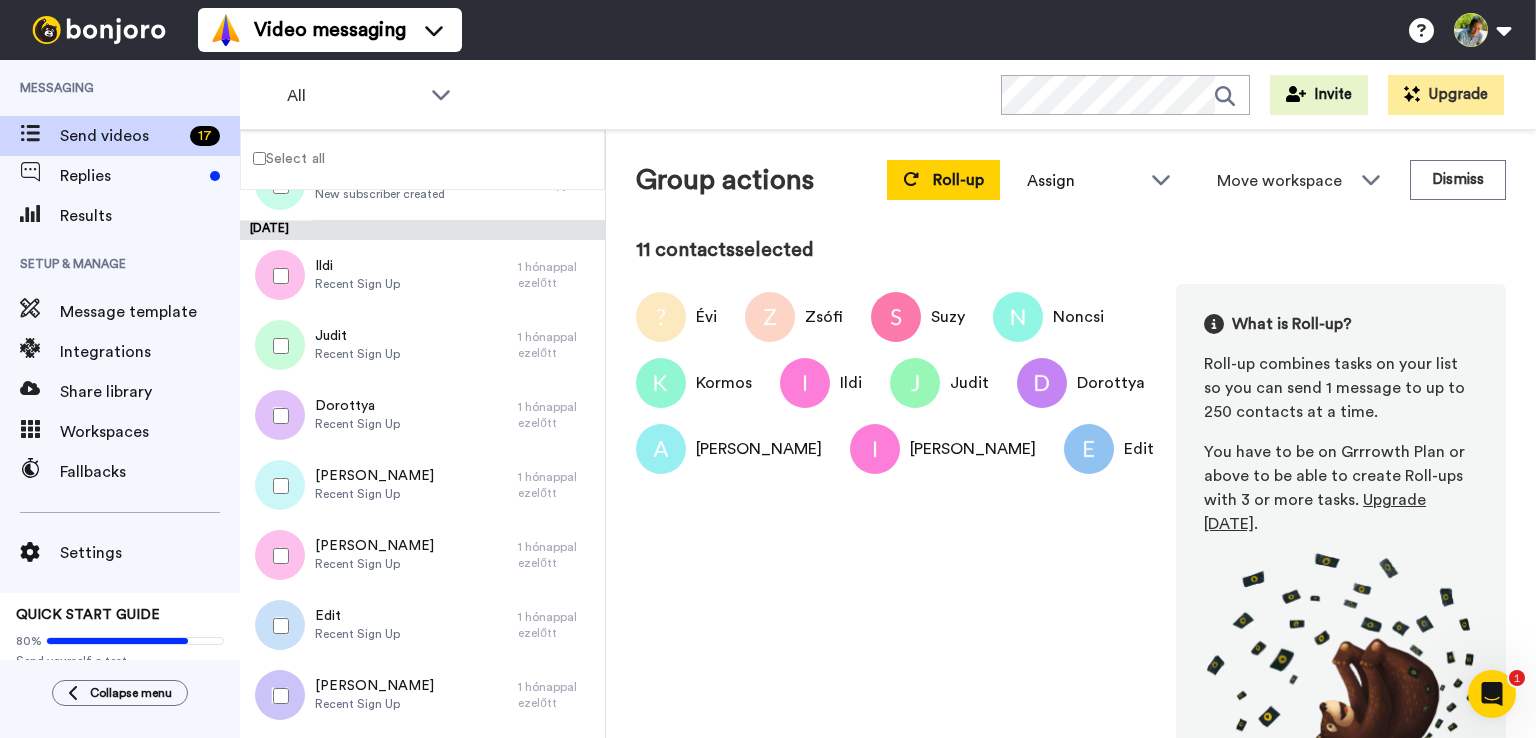 click at bounding box center (277, 696) 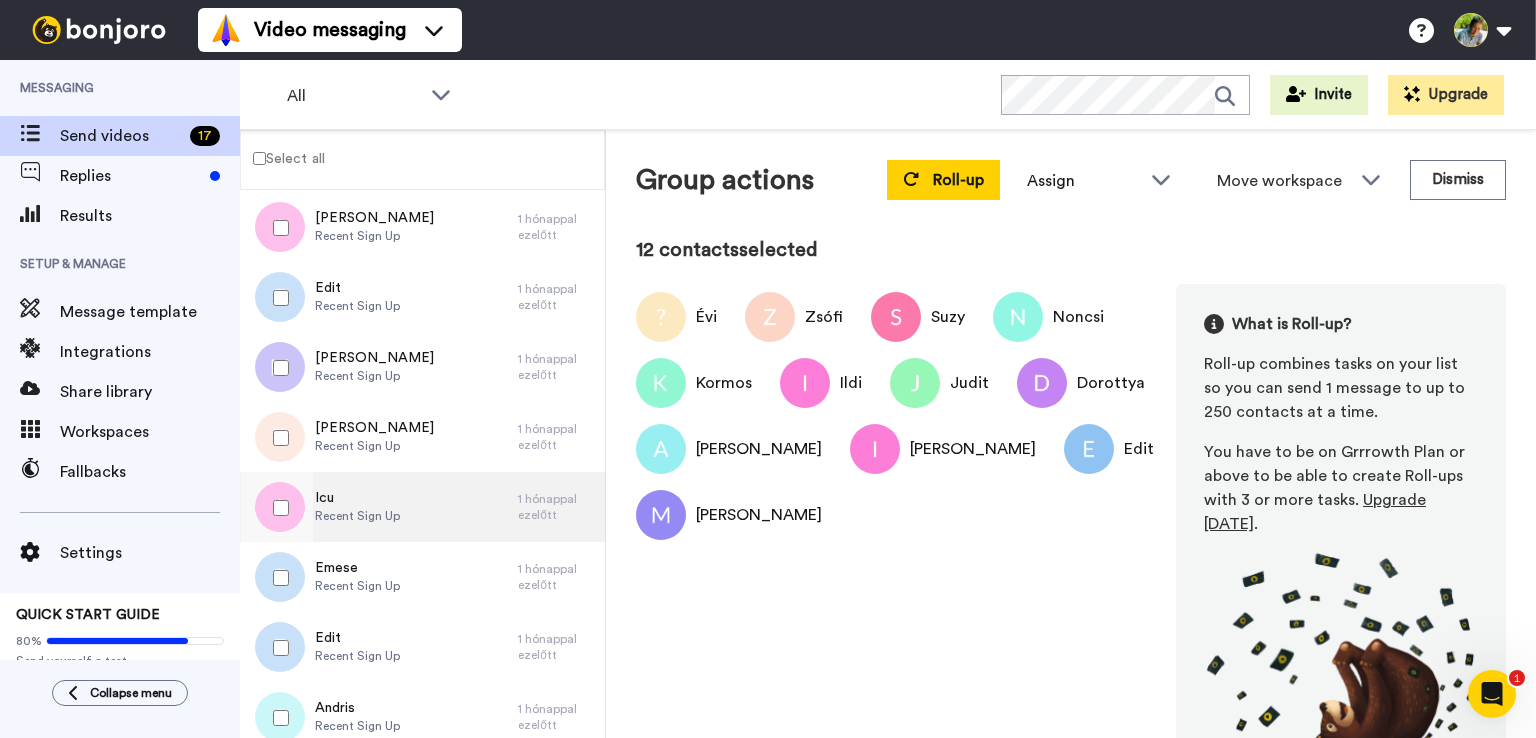 scroll, scrollTop: 743, scrollLeft: 0, axis: vertical 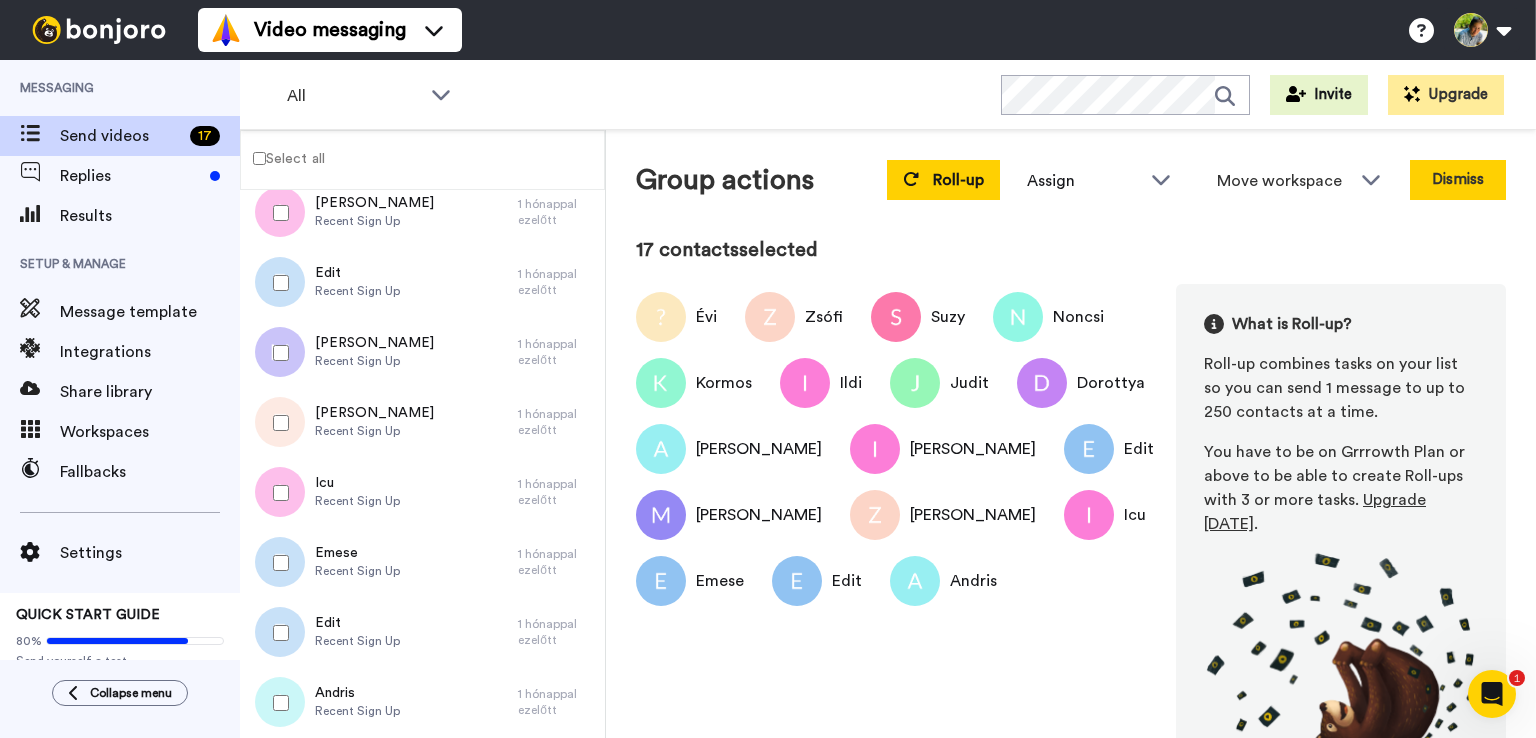 click on "Dismiss" at bounding box center (1458, 180) 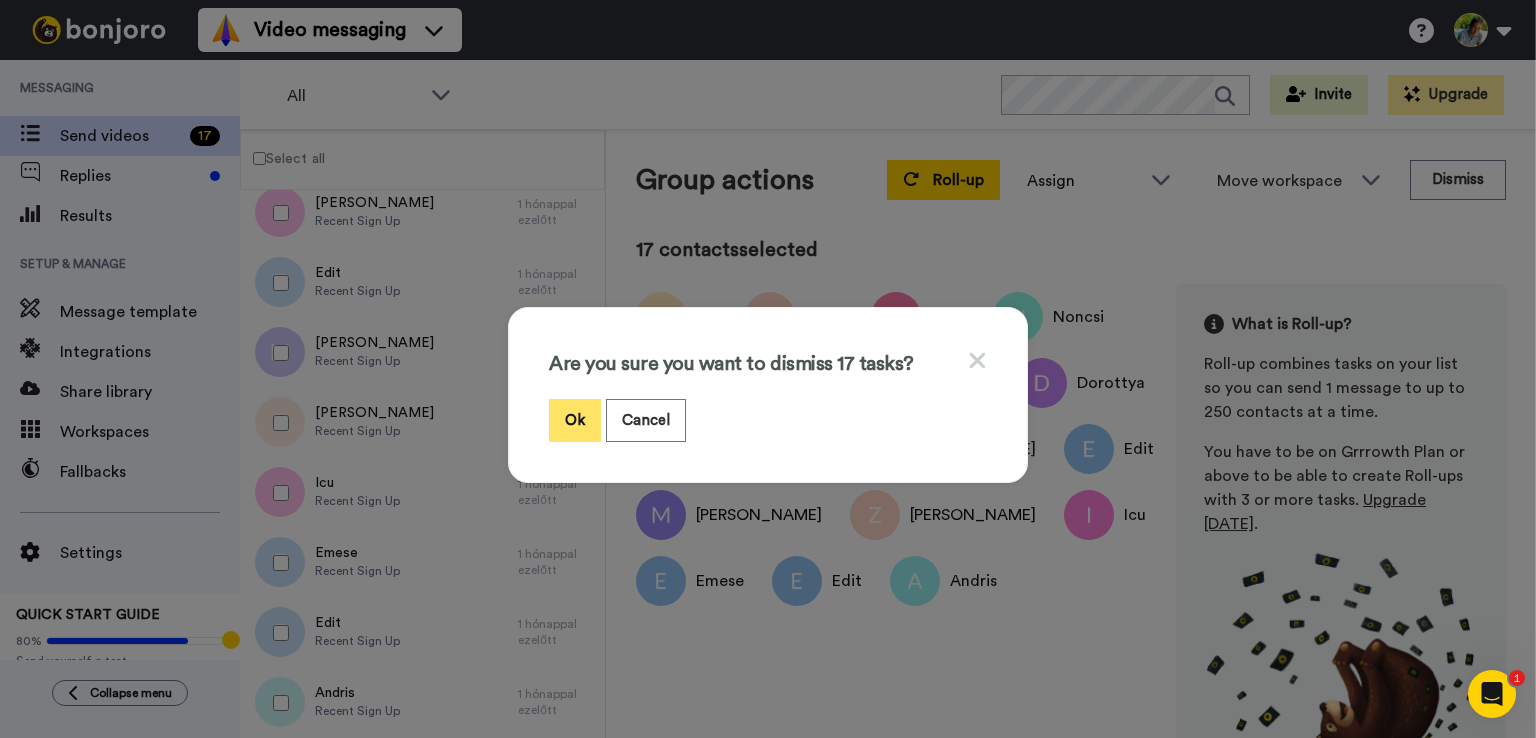 click on "Ok" at bounding box center [575, 420] 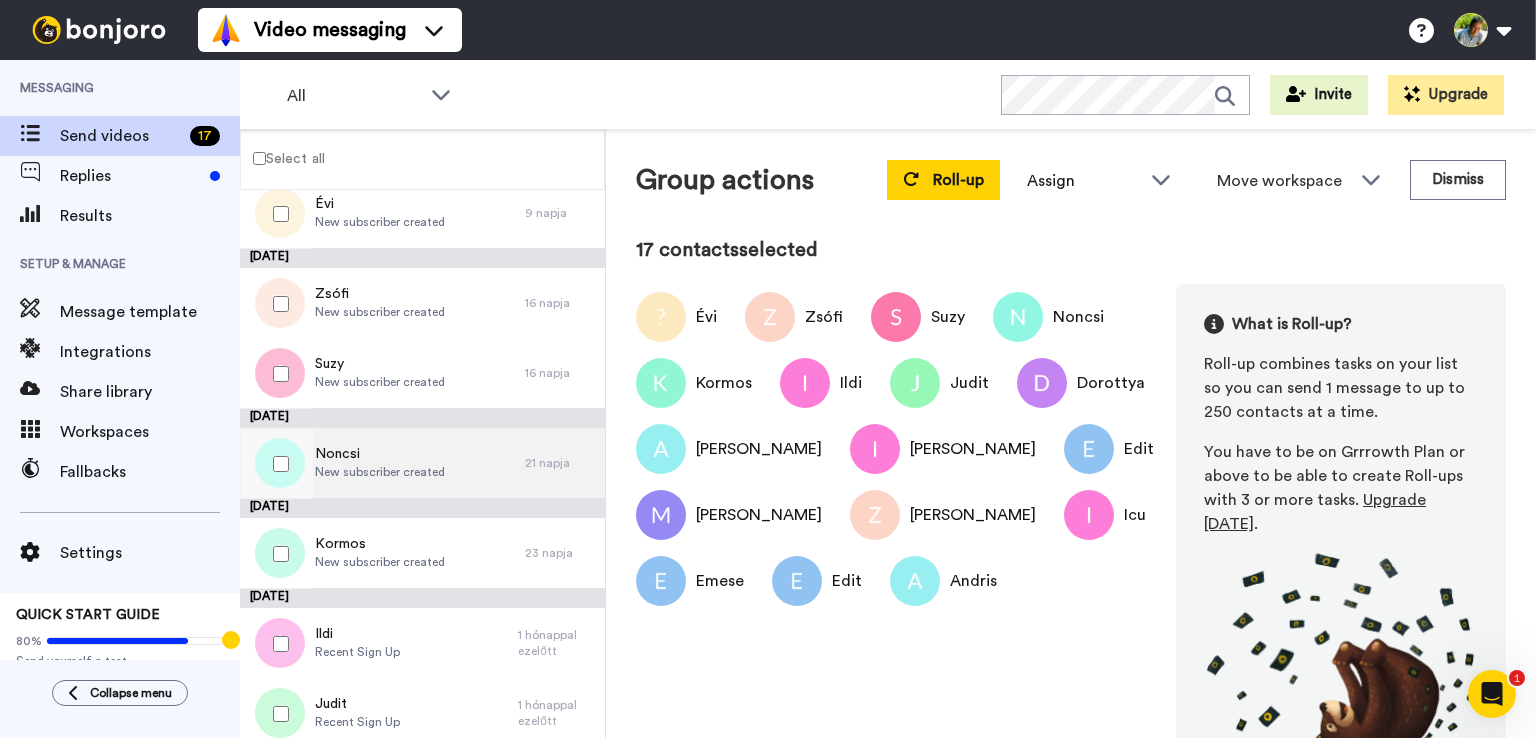 scroll, scrollTop: 0, scrollLeft: 0, axis: both 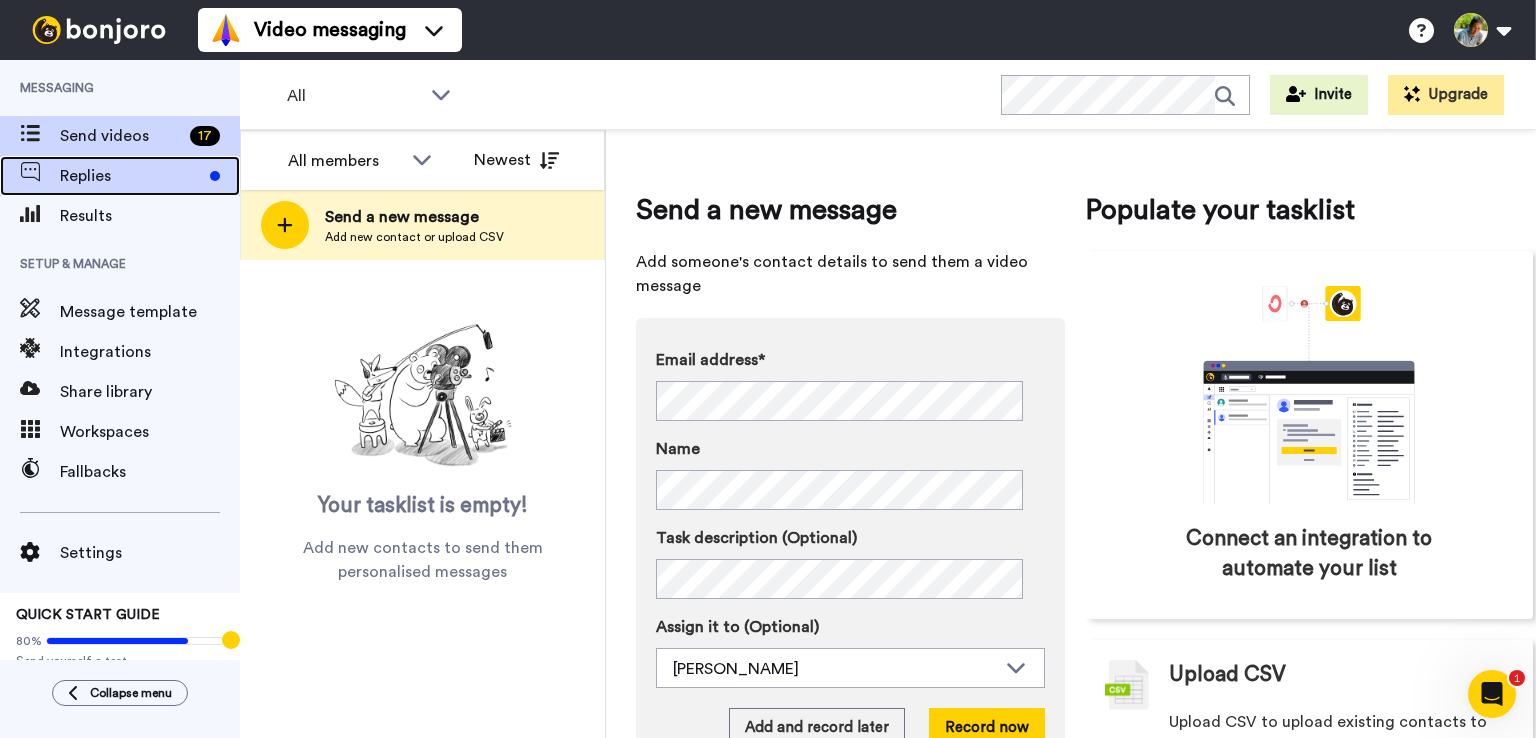 click on "Replies" at bounding box center (131, 176) 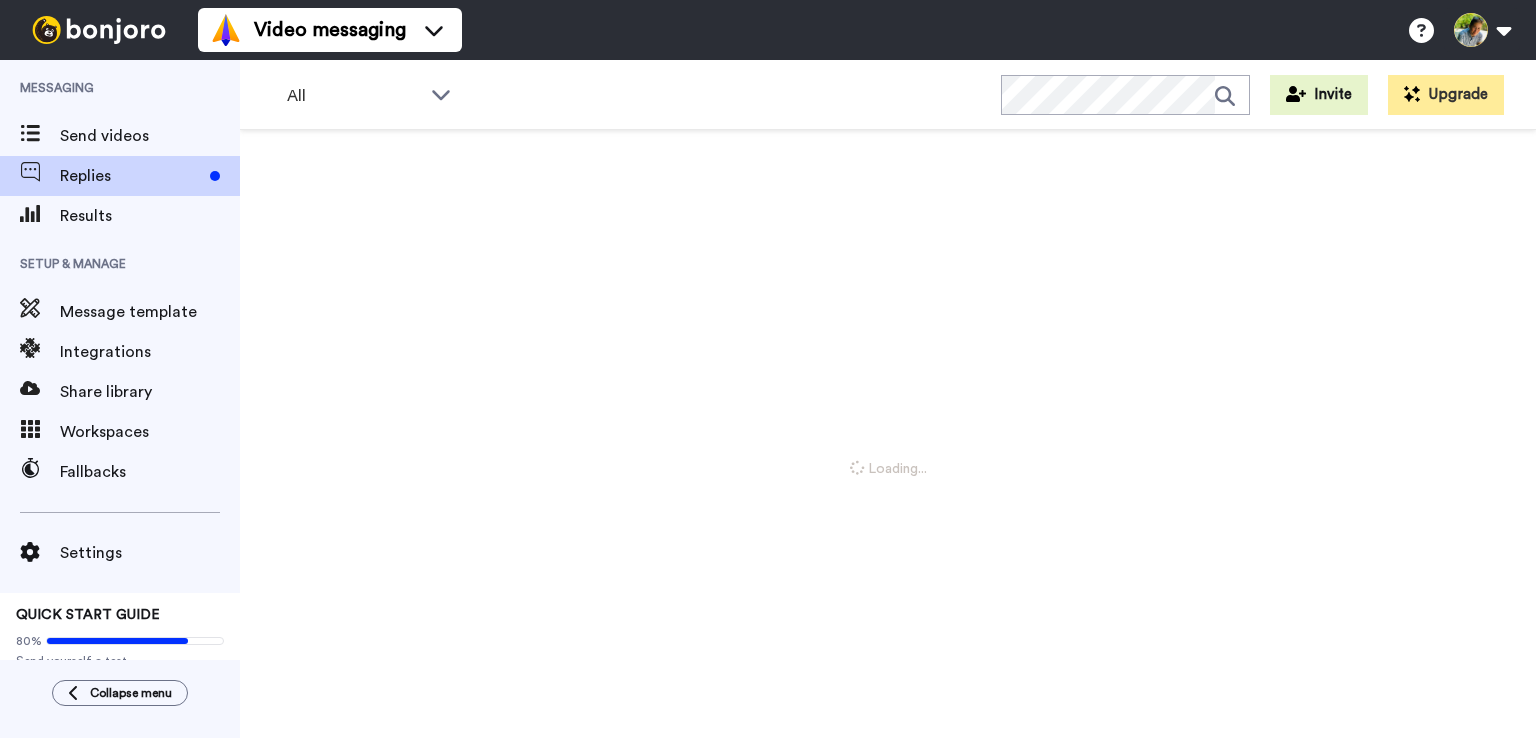 scroll, scrollTop: 0, scrollLeft: 0, axis: both 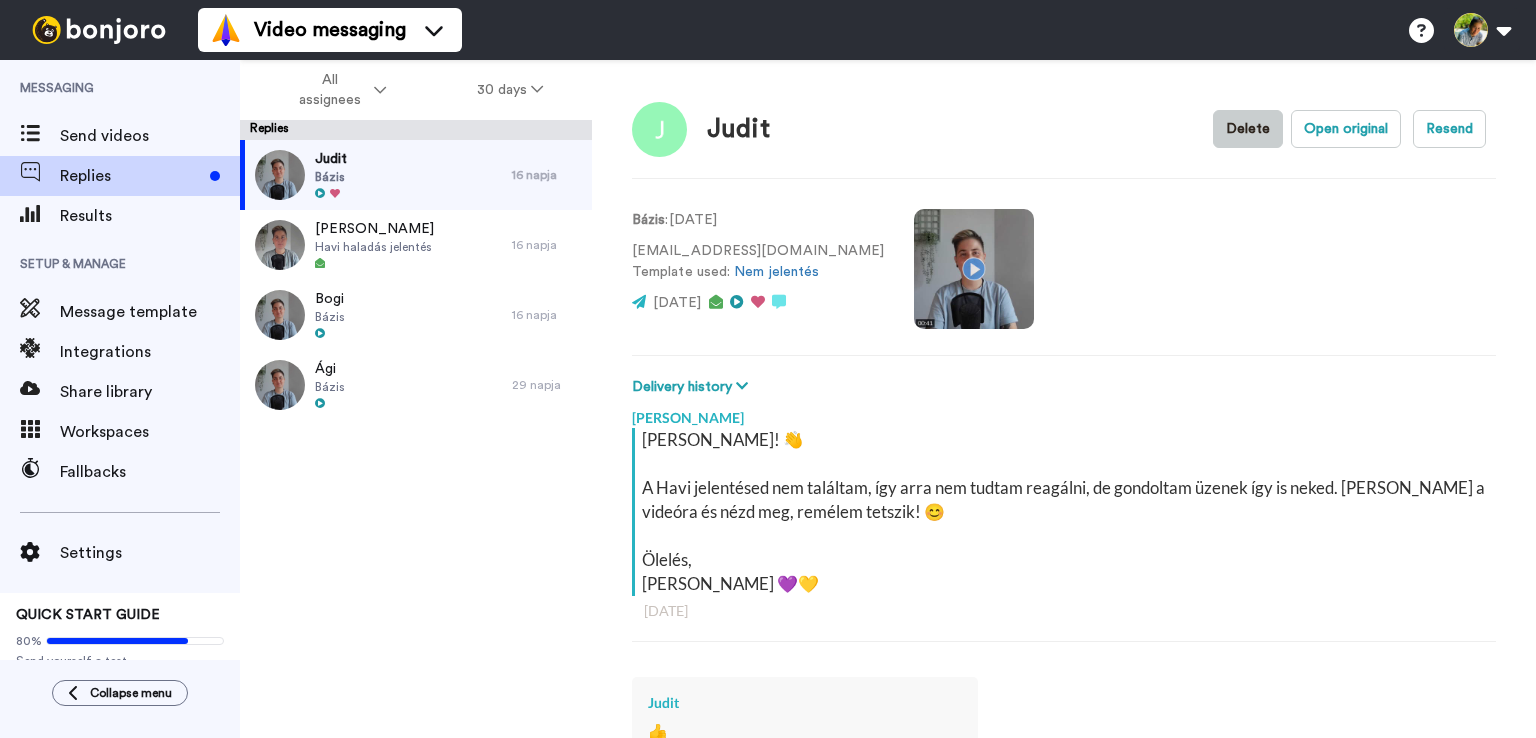 click on "Delete" at bounding box center (1248, 129) 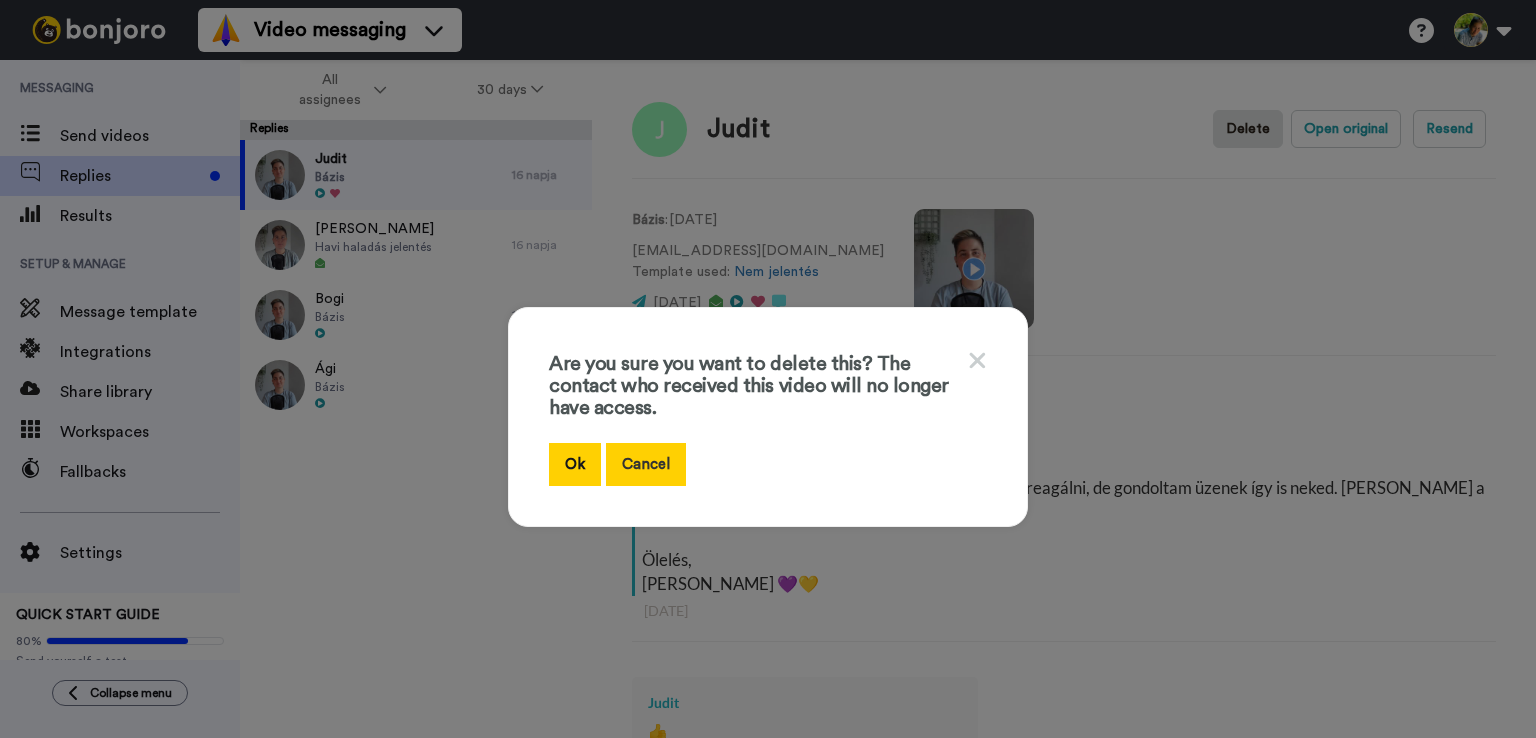 click on "Cancel" at bounding box center [646, 464] 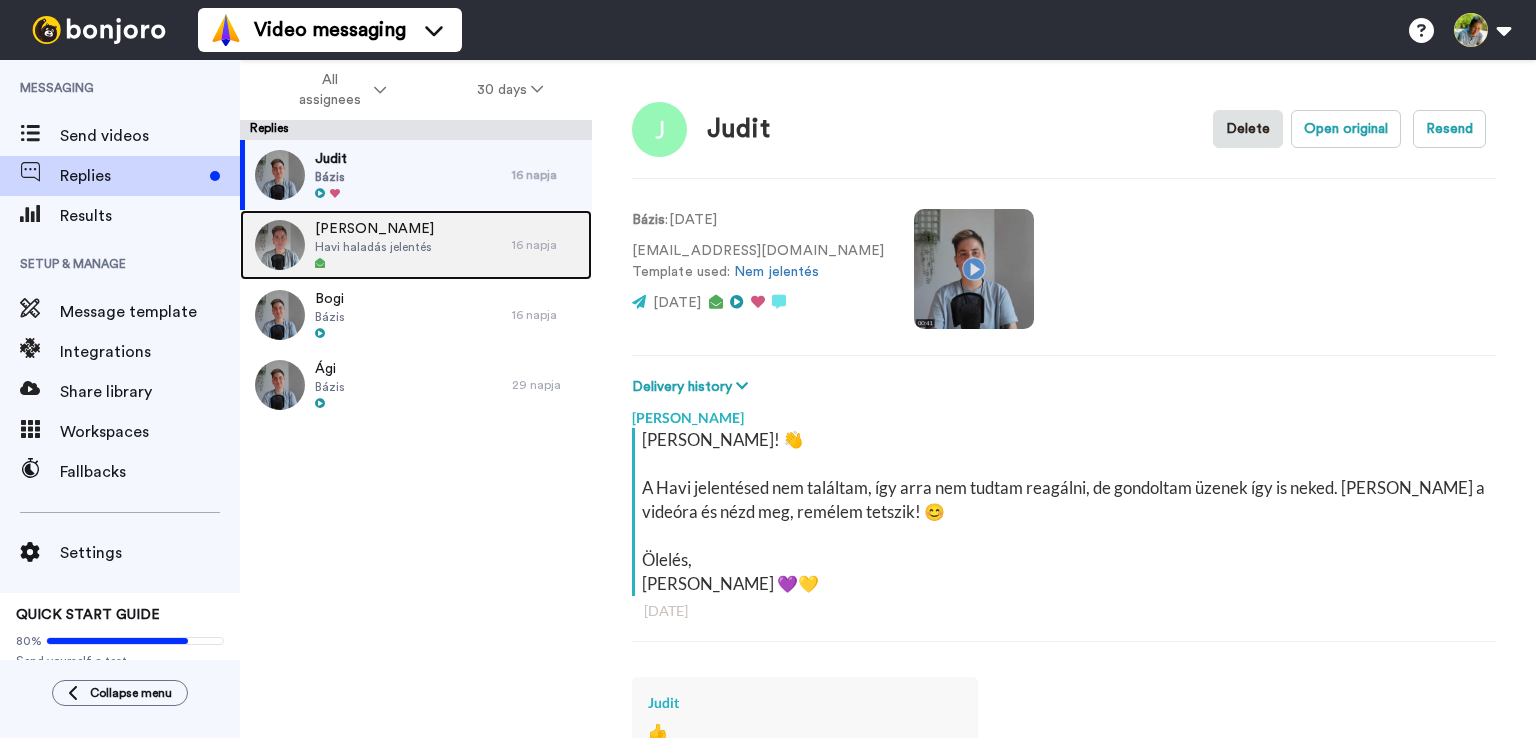 click on "Havi haladás jelentés" at bounding box center (374, 247) 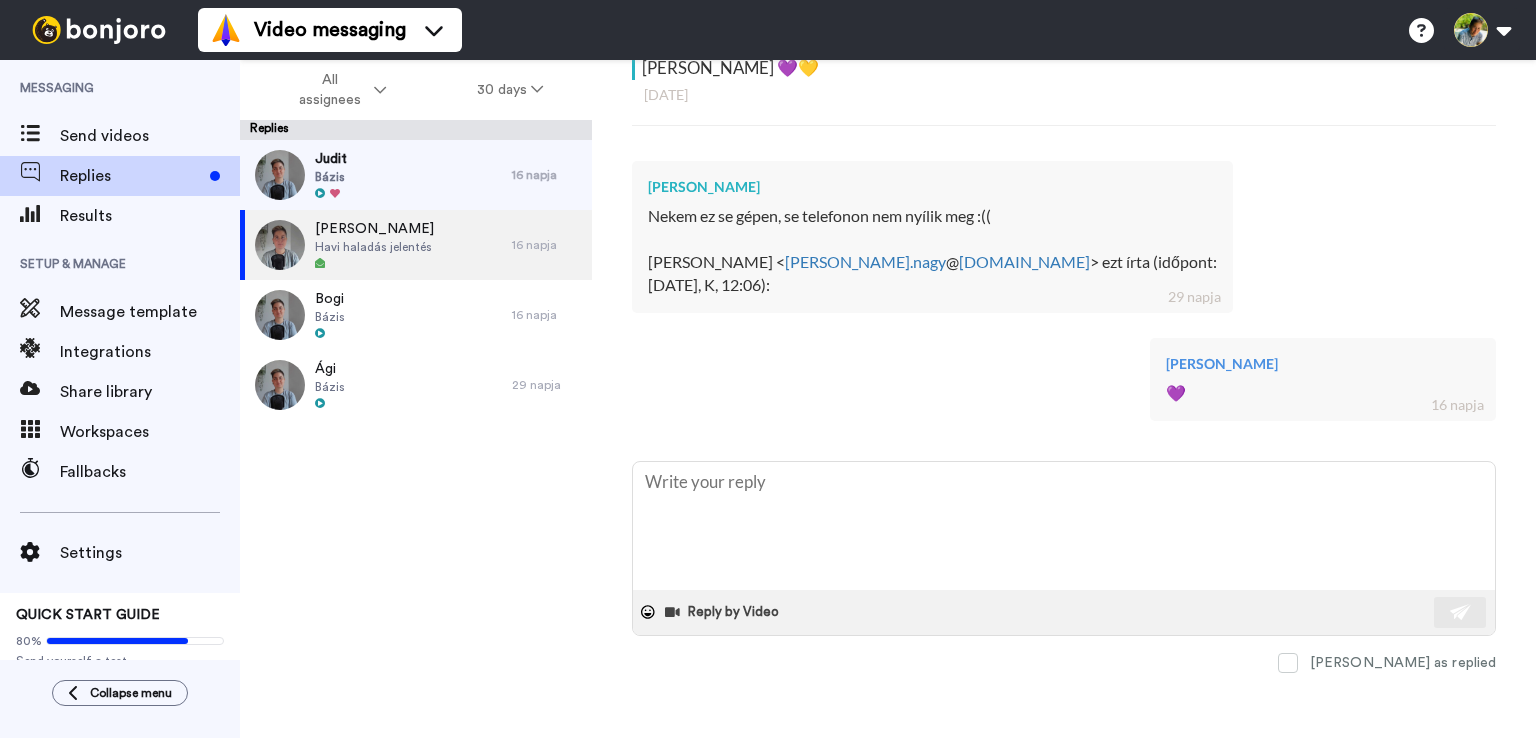 scroll, scrollTop: 520, scrollLeft: 0, axis: vertical 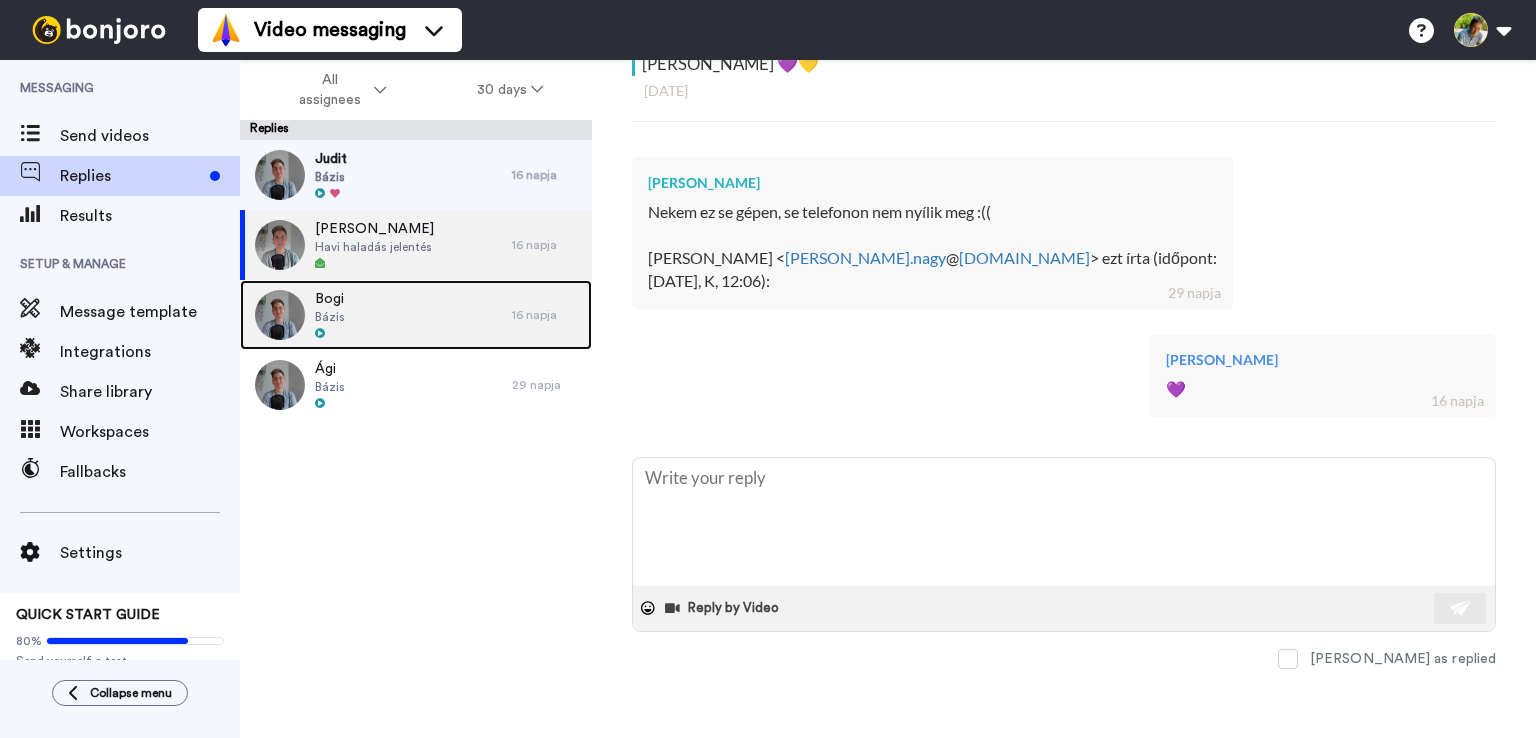 click on "Bogi  Bázis" at bounding box center (376, 315) 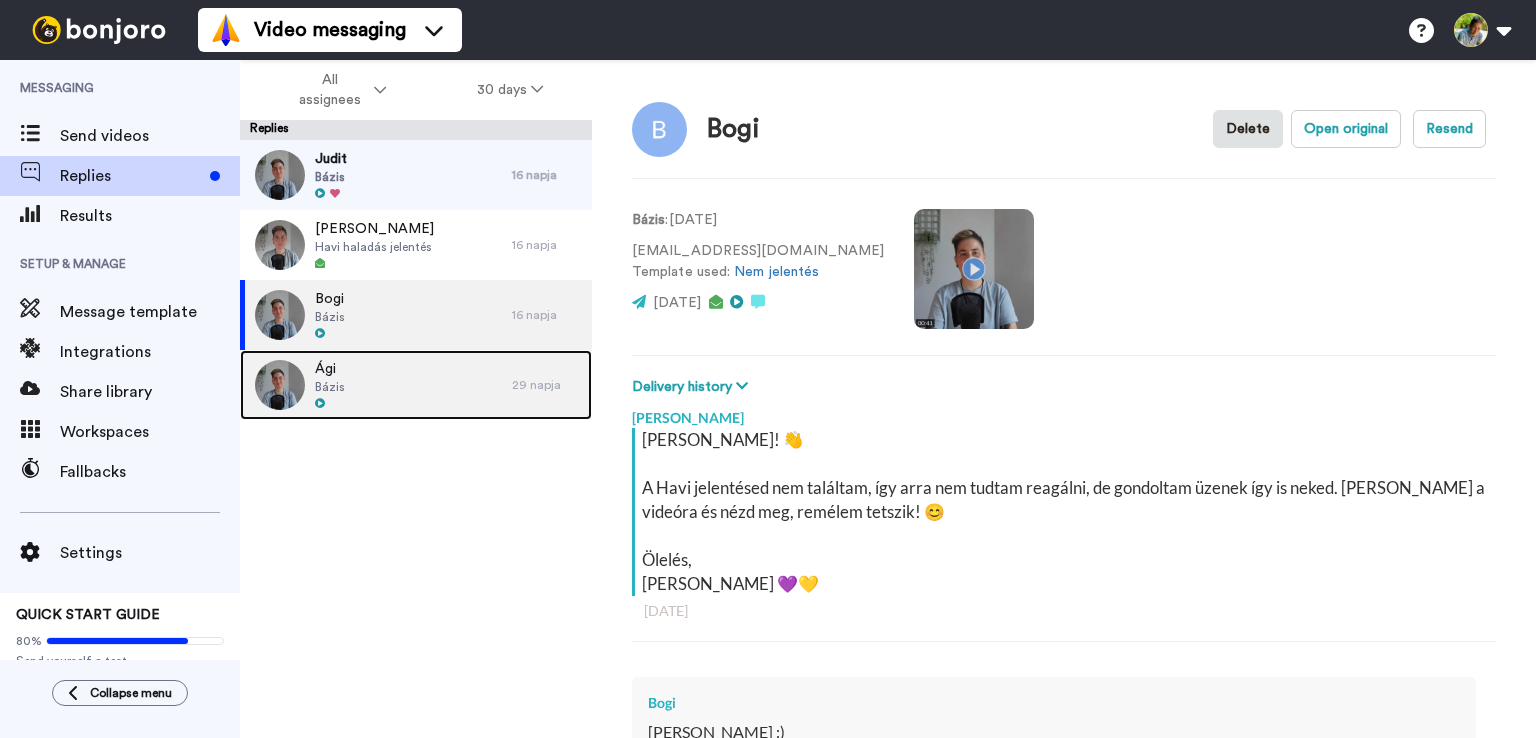 click on "Ági  Bázis" at bounding box center (376, 385) 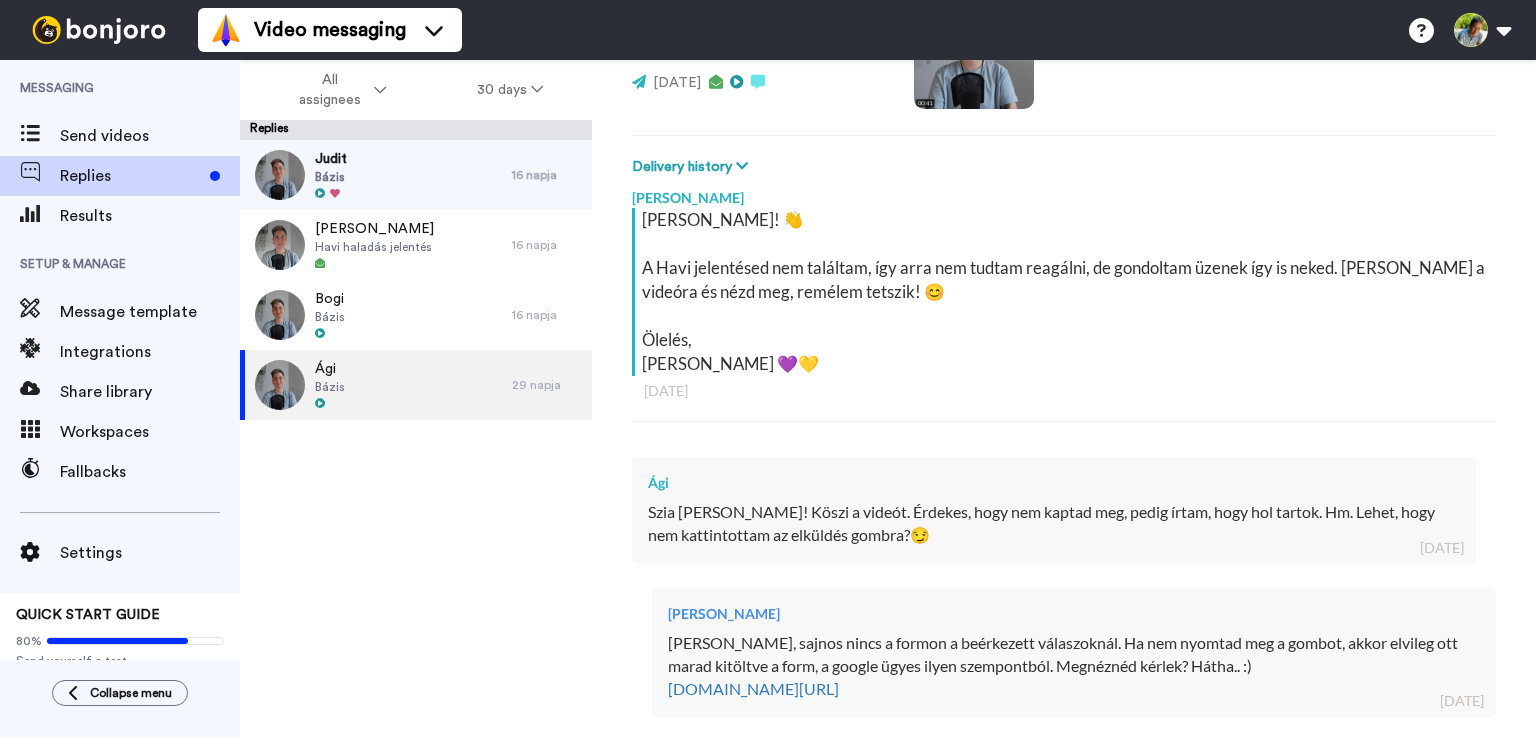 scroll, scrollTop: 0, scrollLeft: 0, axis: both 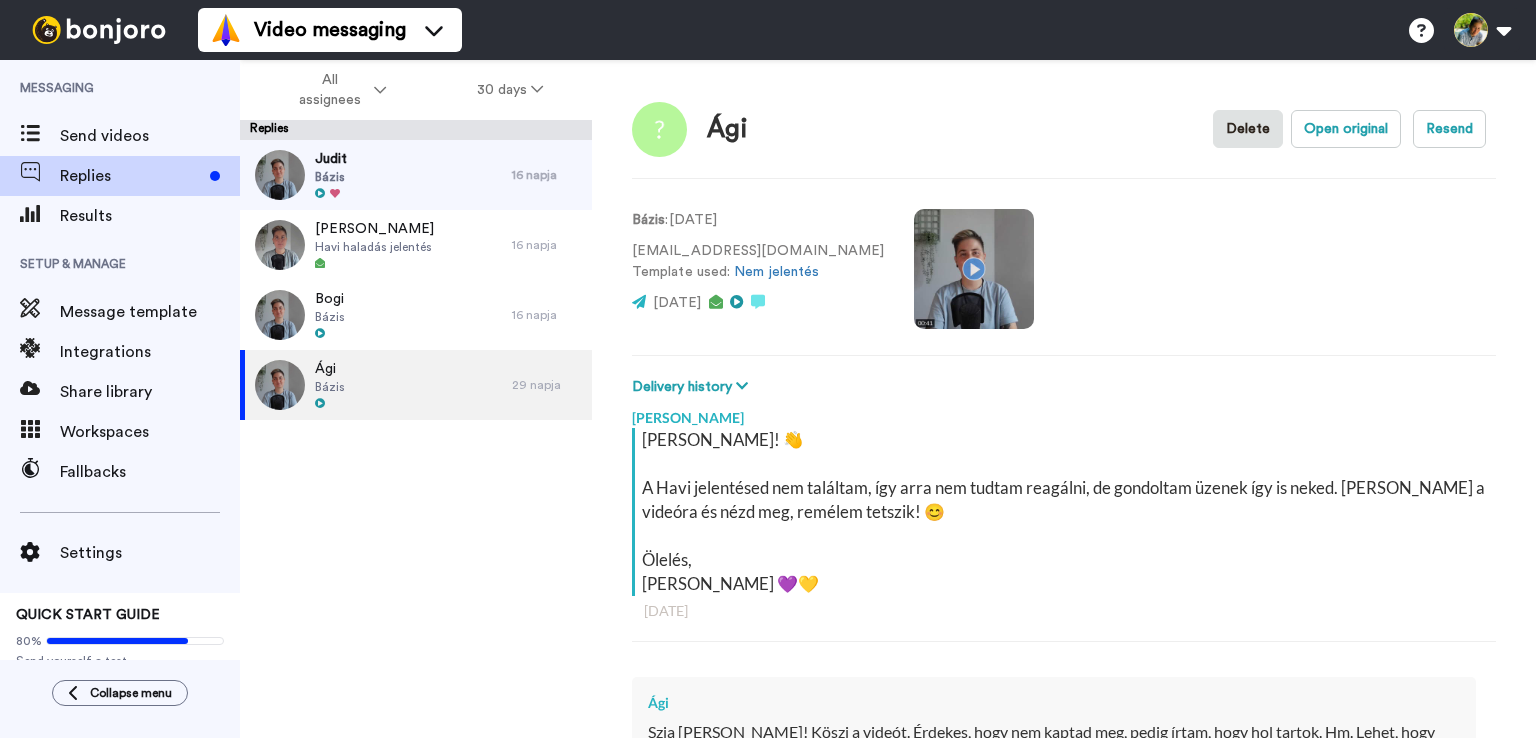 click at bounding box center (974, 269) 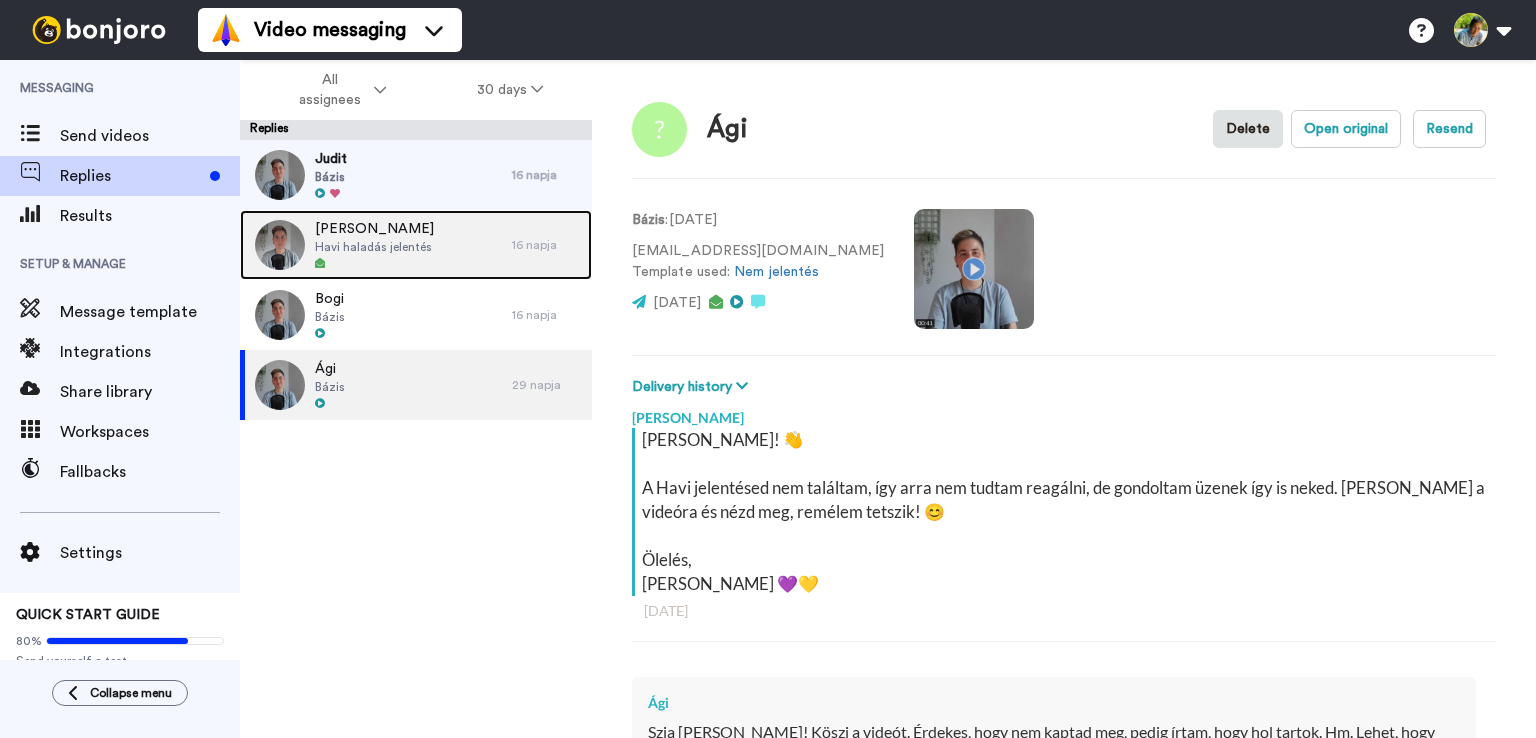 click on "Havi haladás jelentés" at bounding box center [374, 247] 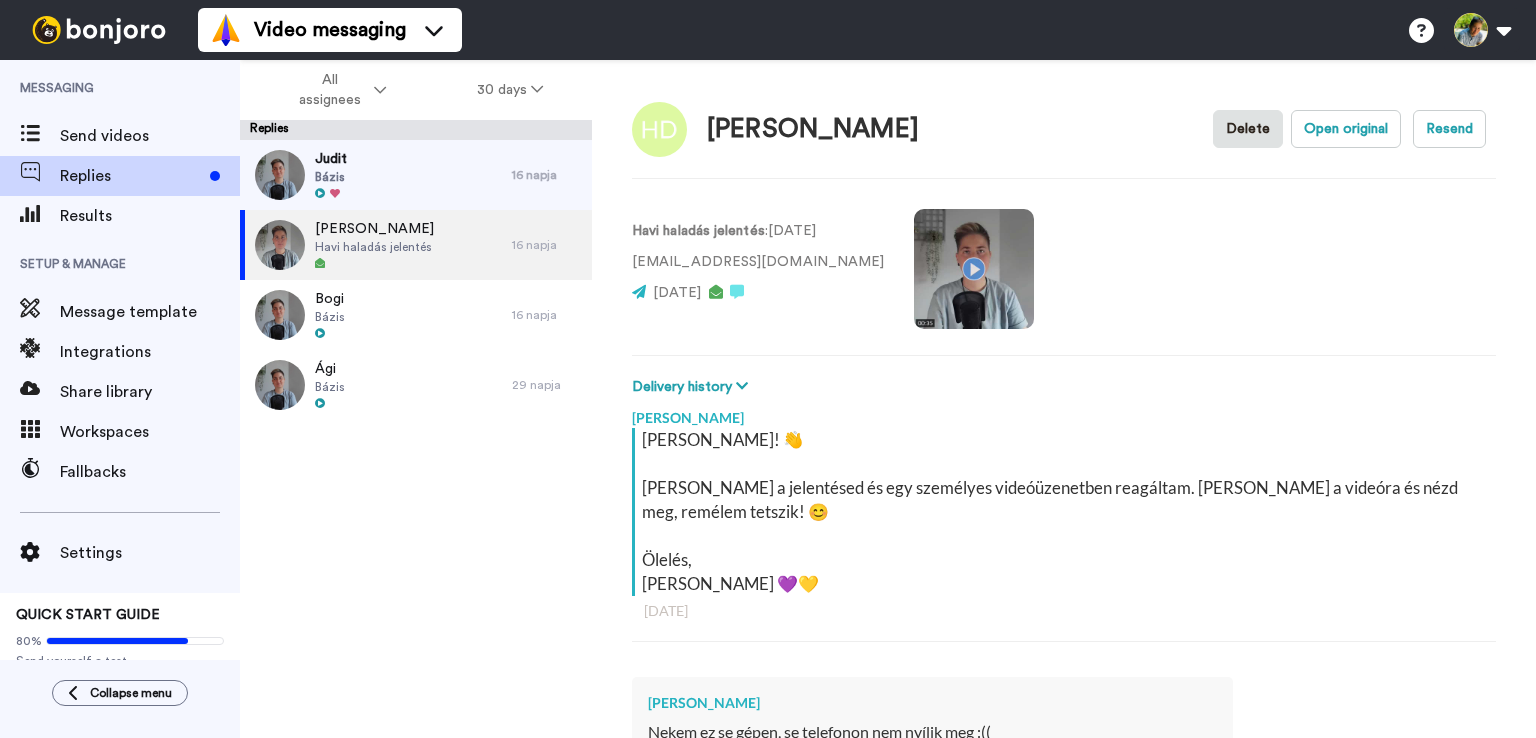 click at bounding box center [974, 269] 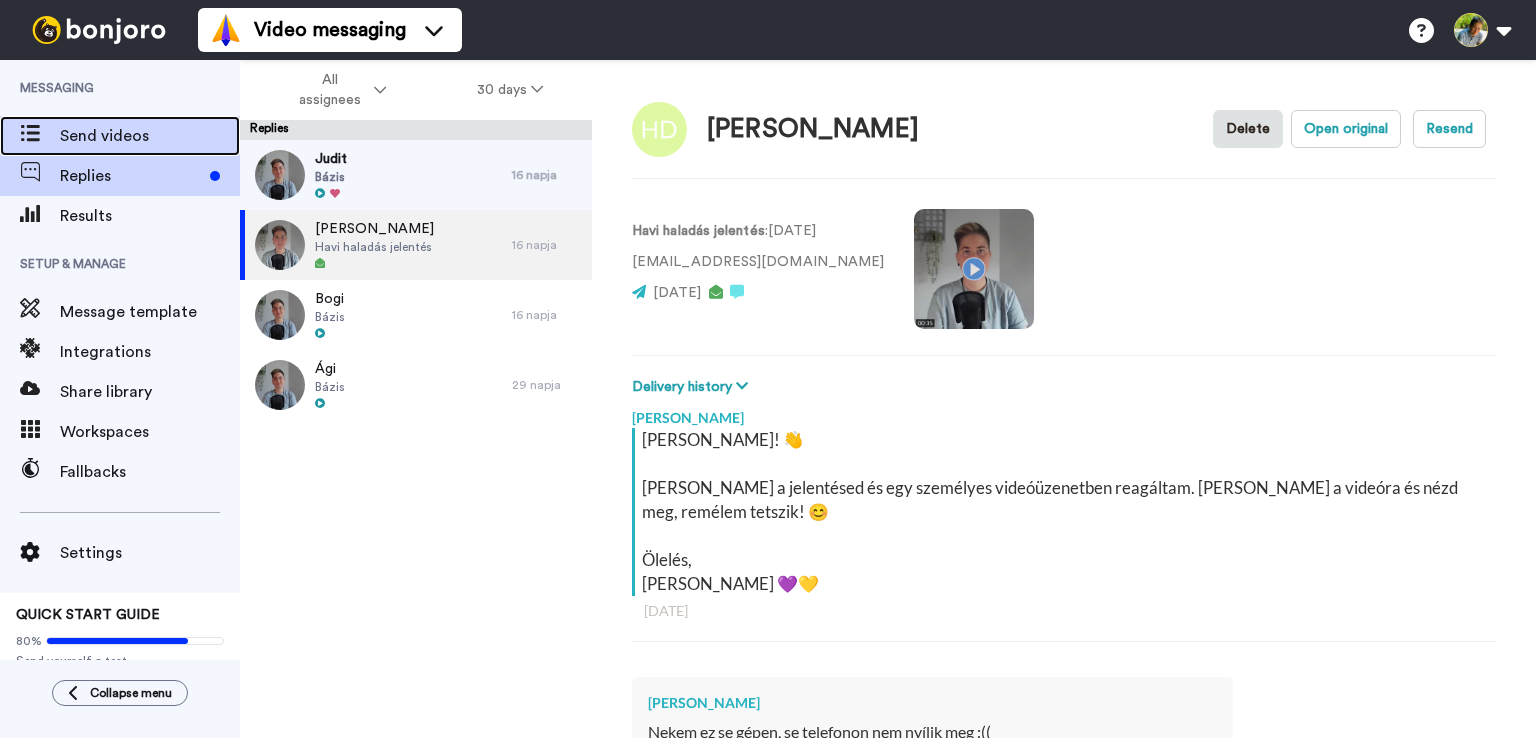 click on "Send videos" at bounding box center (150, 136) 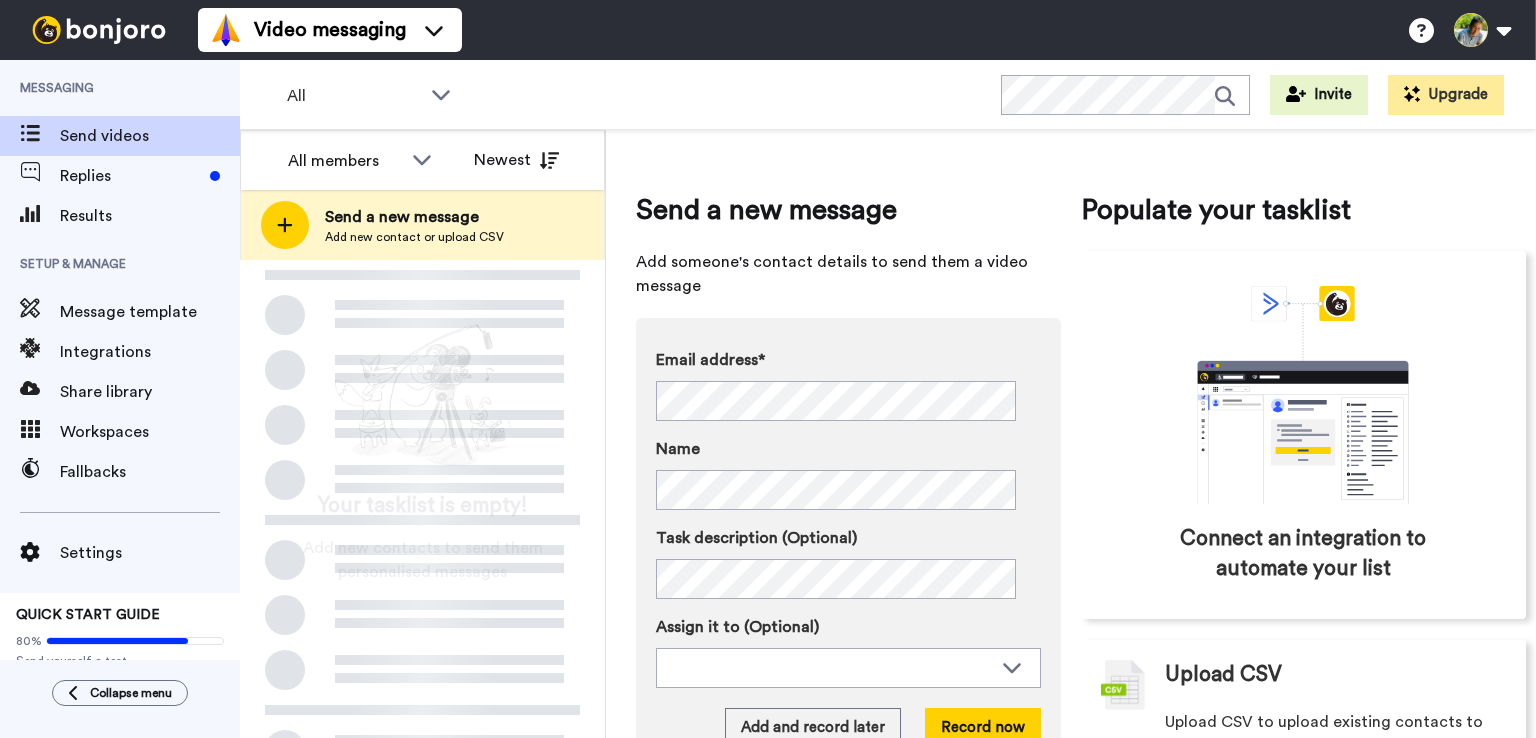 scroll, scrollTop: 0, scrollLeft: 0, axis: both 